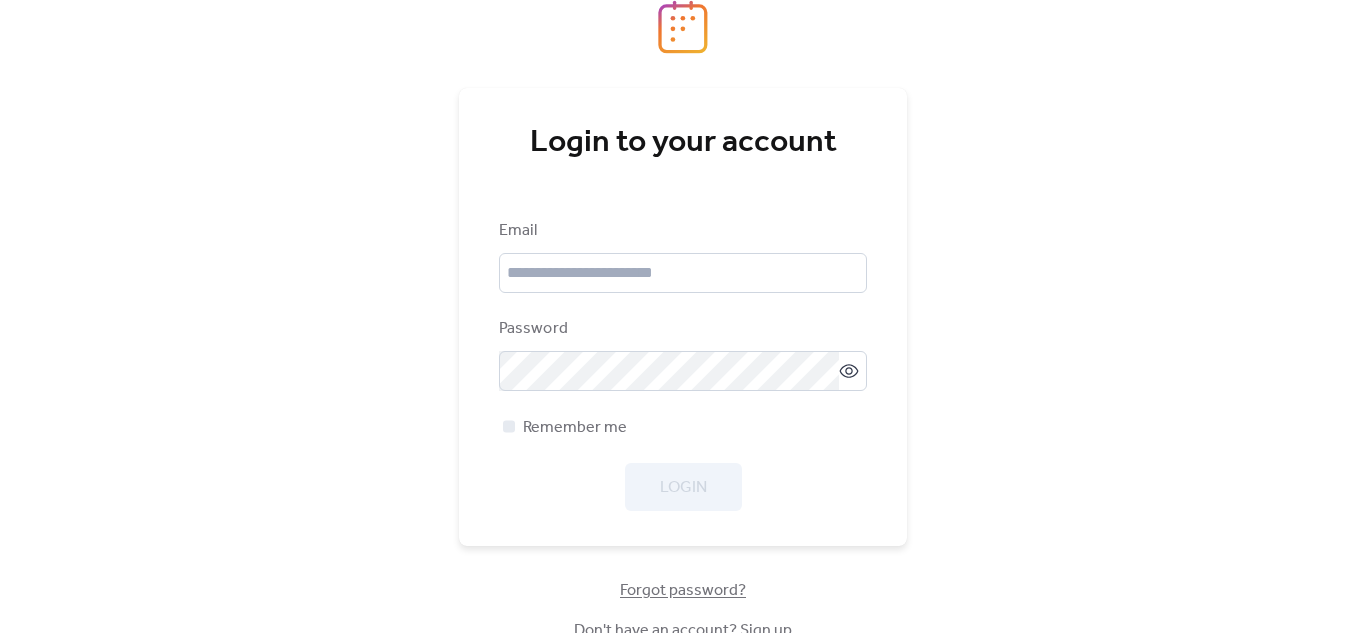 scroll, scrollTop: 0, scrollLeft: 0, axis: both 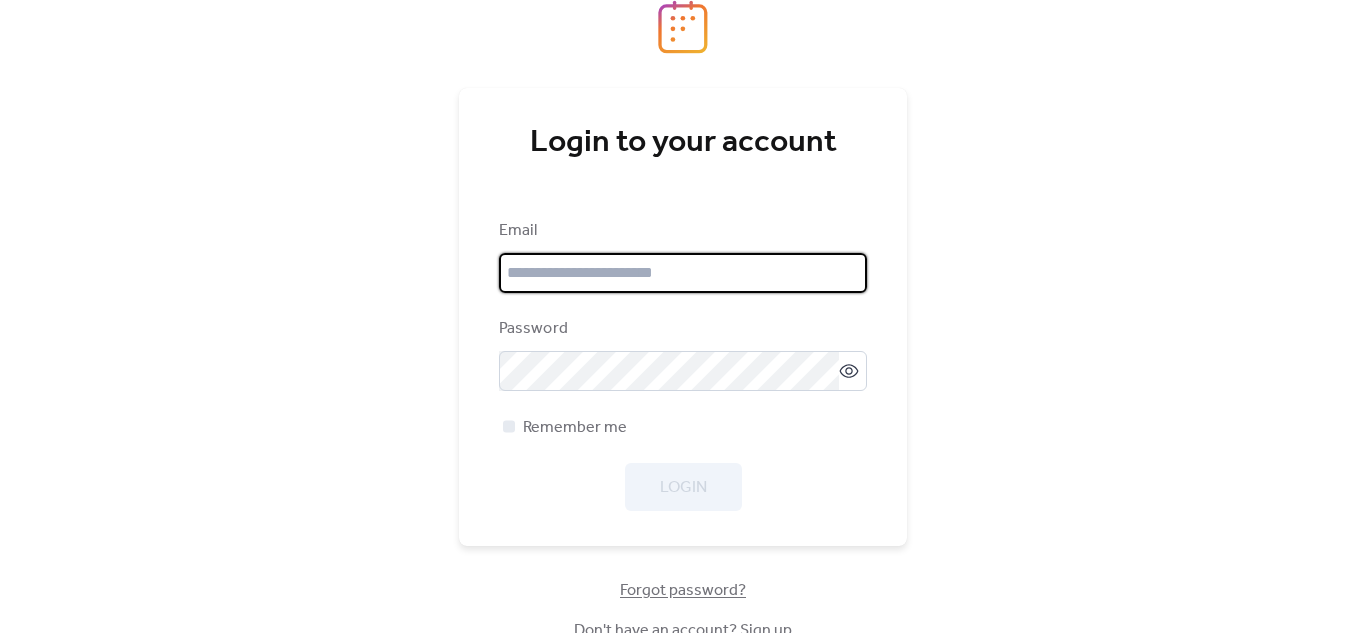 type on "**********" 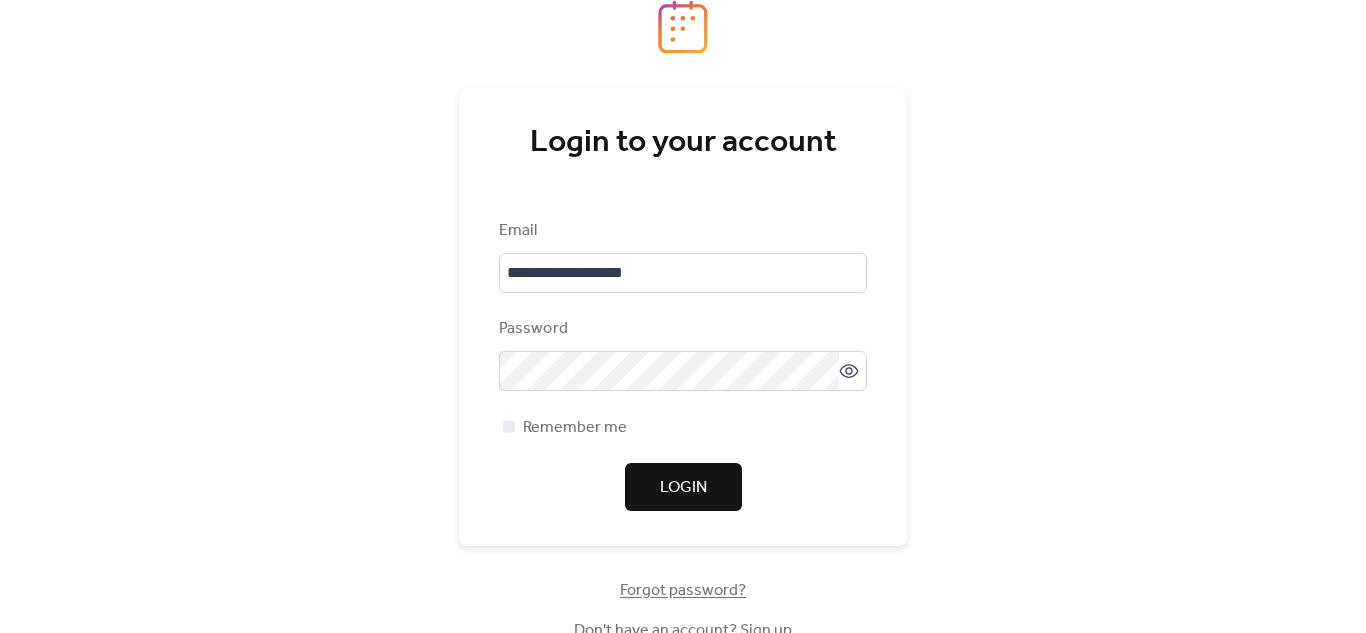 click on "Login" at bounding box center [683, 487] 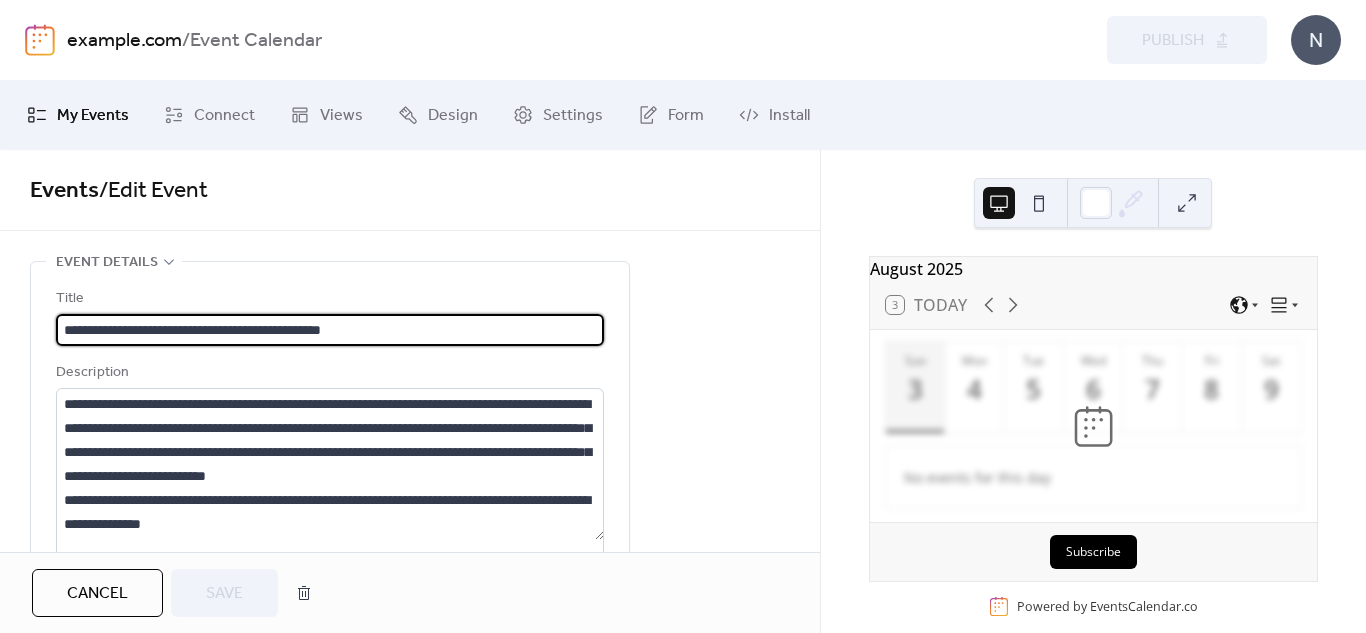 scroll, scrollTop: 0, scrollLeft: 0, axis: both 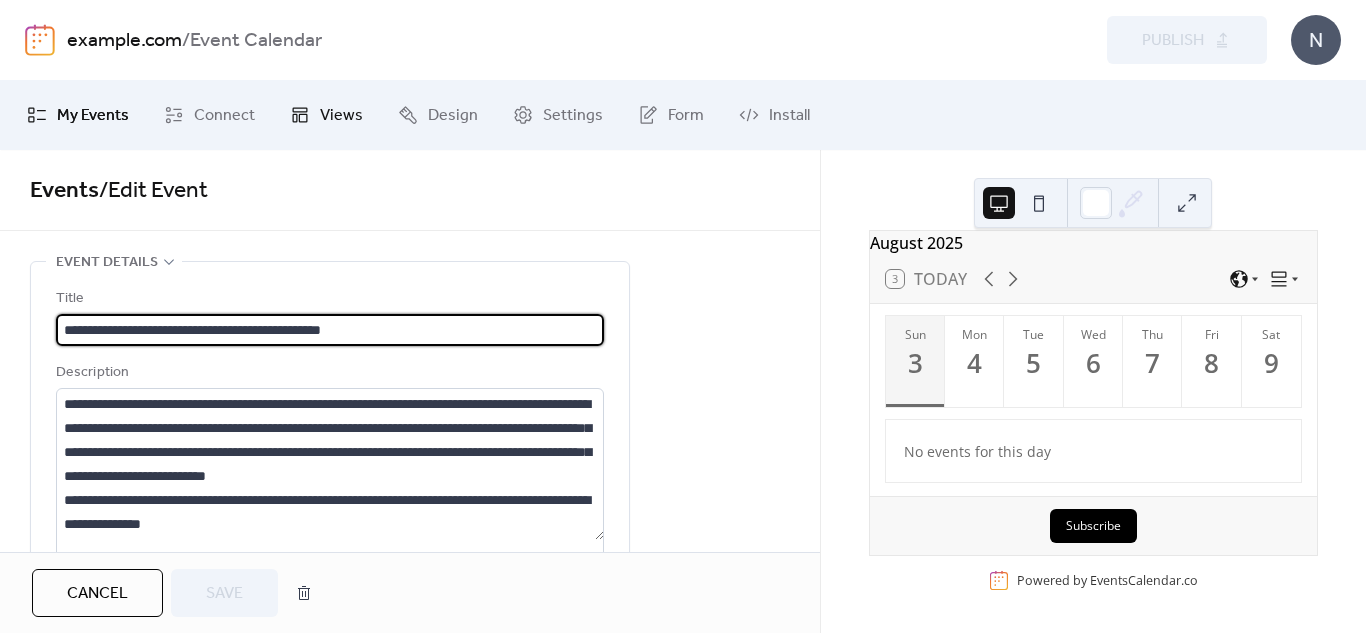 click on "Views" at bounding box center [326, 115] 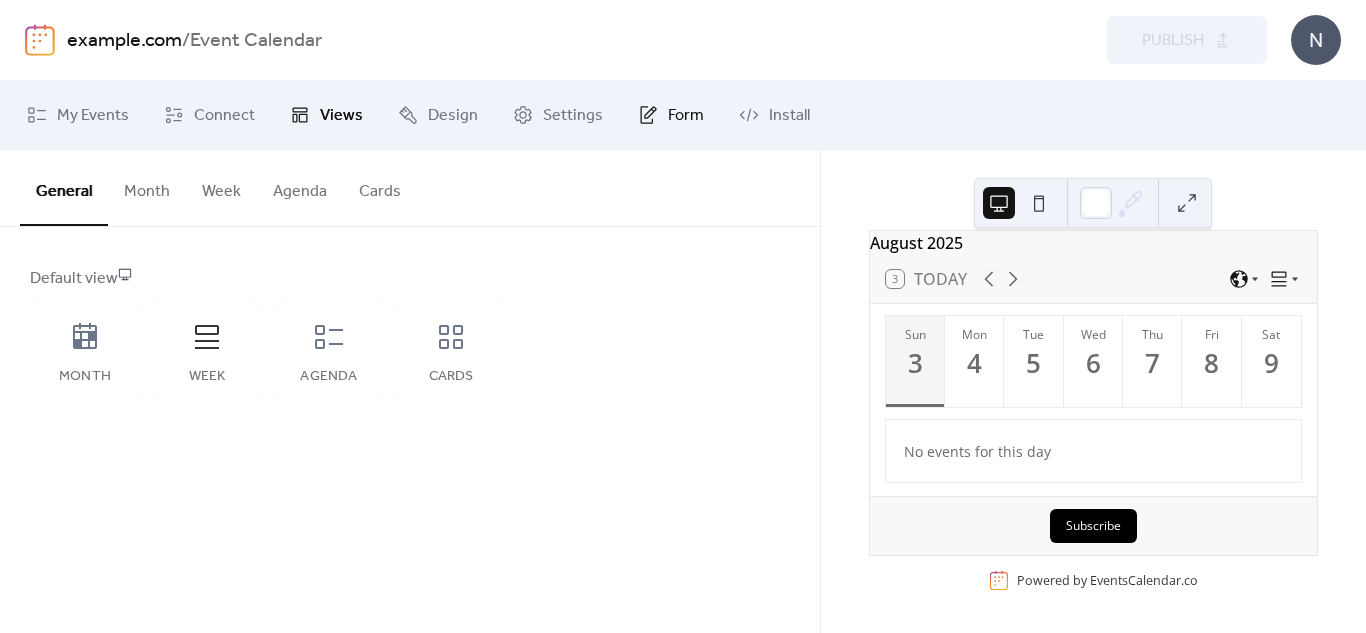 click on "Form" at bounding box center [686, 116] 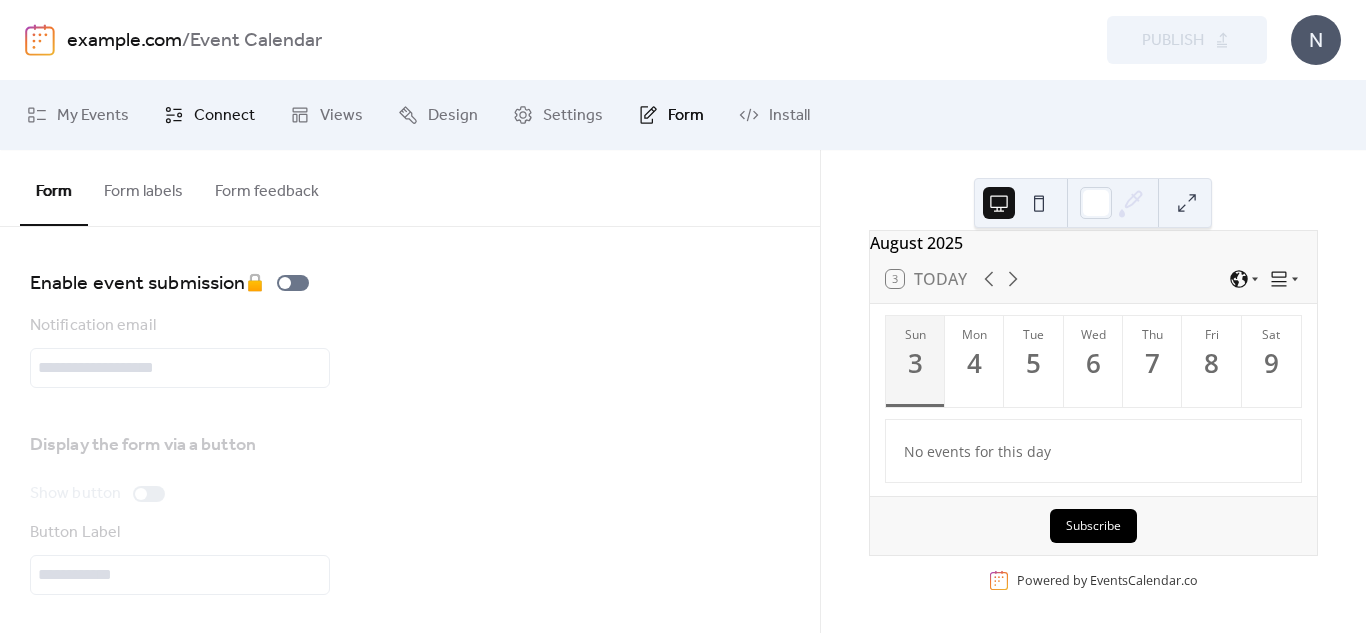 click on "Connect" at bounding box center (224, 116) 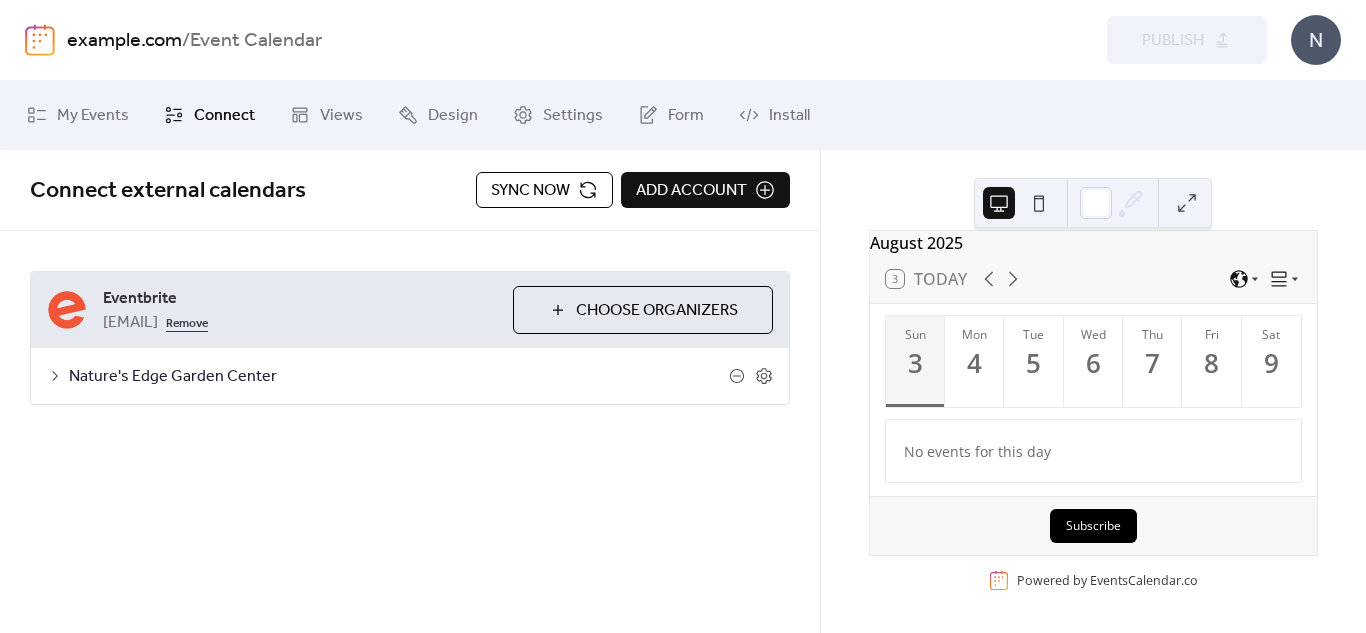 click on "Remove" at bounding box center (187, 322) 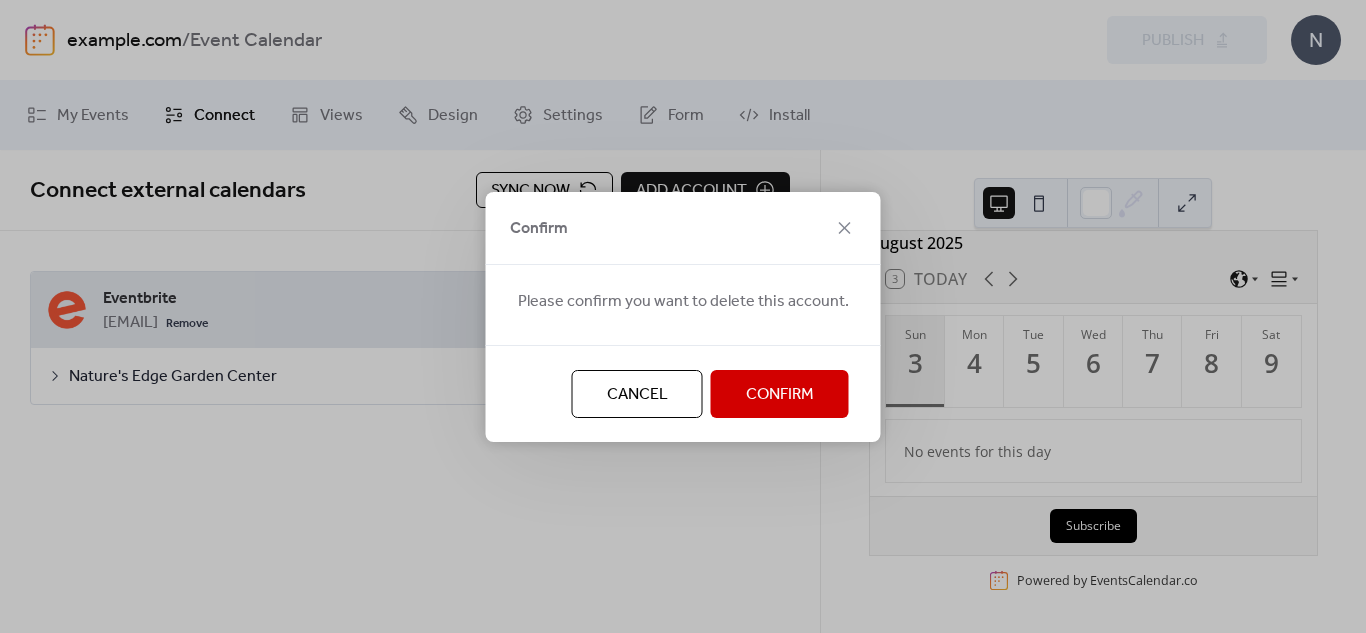 click on "Confirm" at bounding box center [780, 395] 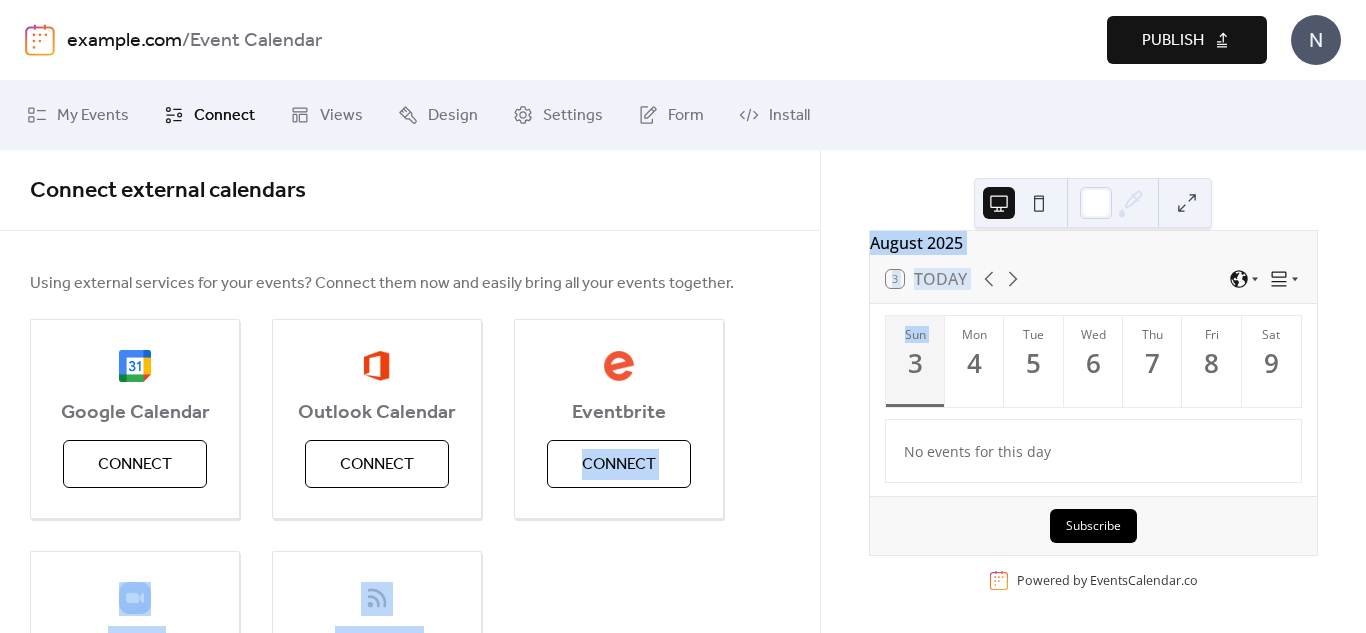 drag, startPoint x: 820, startPoint y: 350, endPoint x: 804, endPoint y: 410, distance: 62.0967 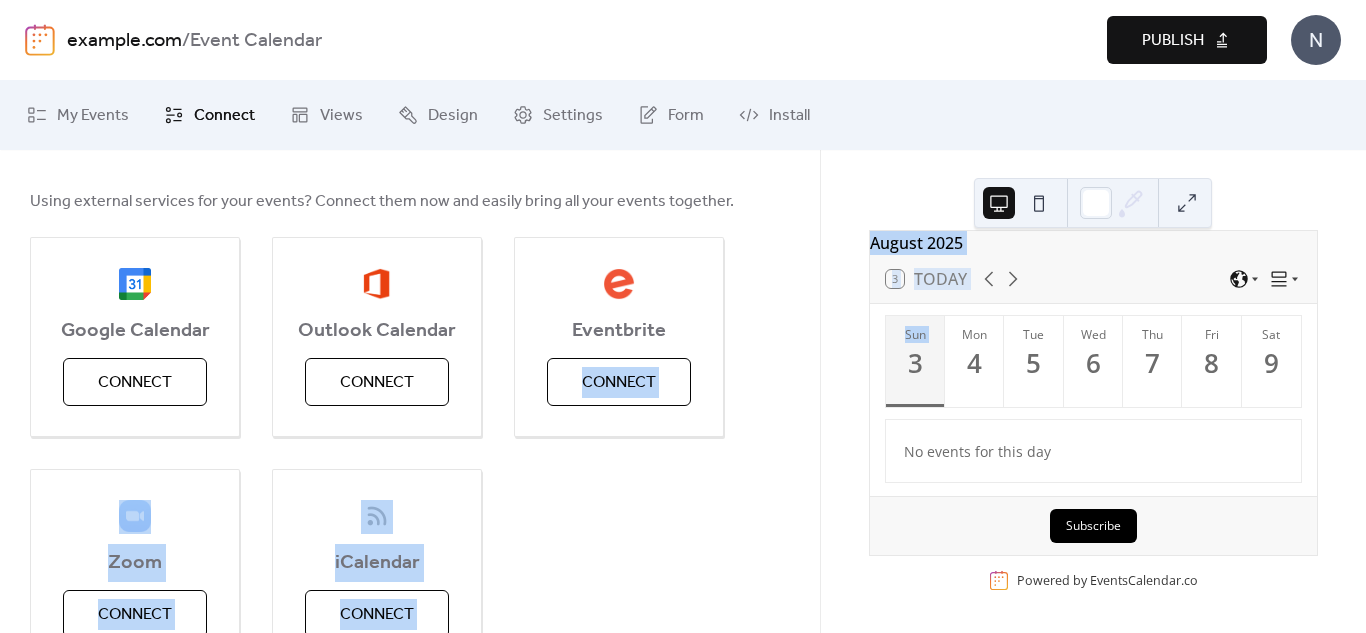 scroll, scrollTop: 72, scrollLeft: 0, axis: vertical 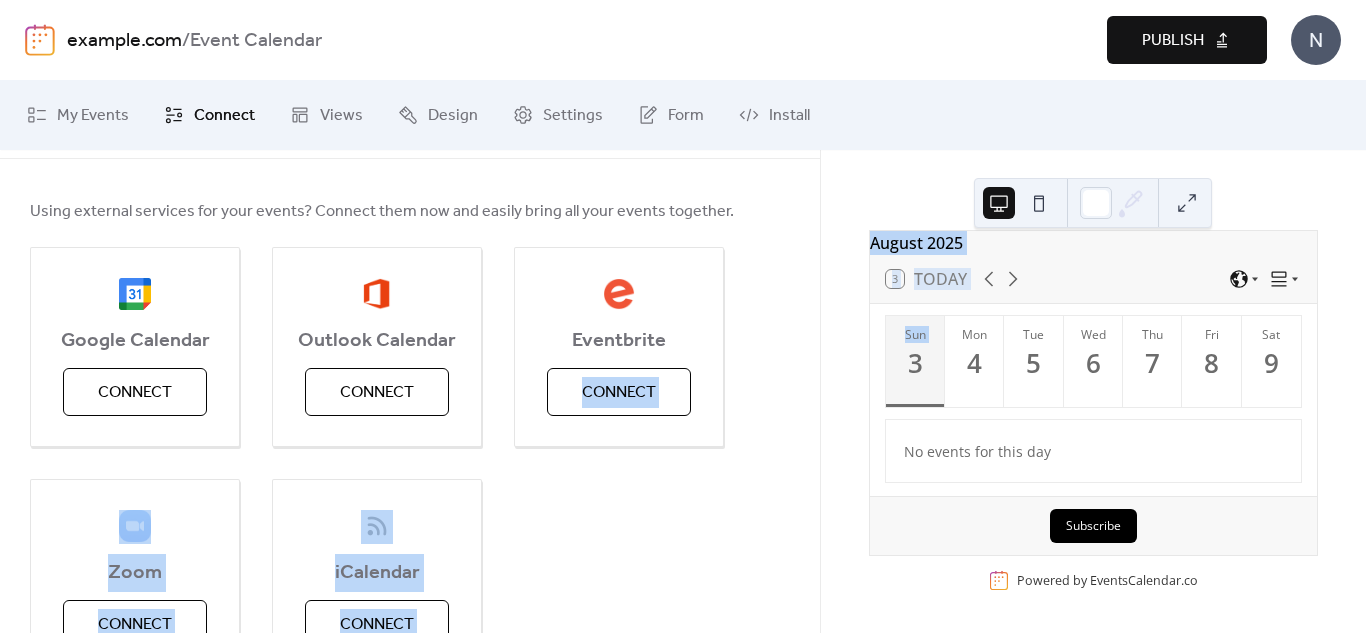 click on "Using external services for your events? Connect them now and easily bring all your events together. Google Calendar Connect Outlook Calendar Connect Eventbrite Connect Zoom Connect iCalendar Connect" at bounding box center [410, 439] 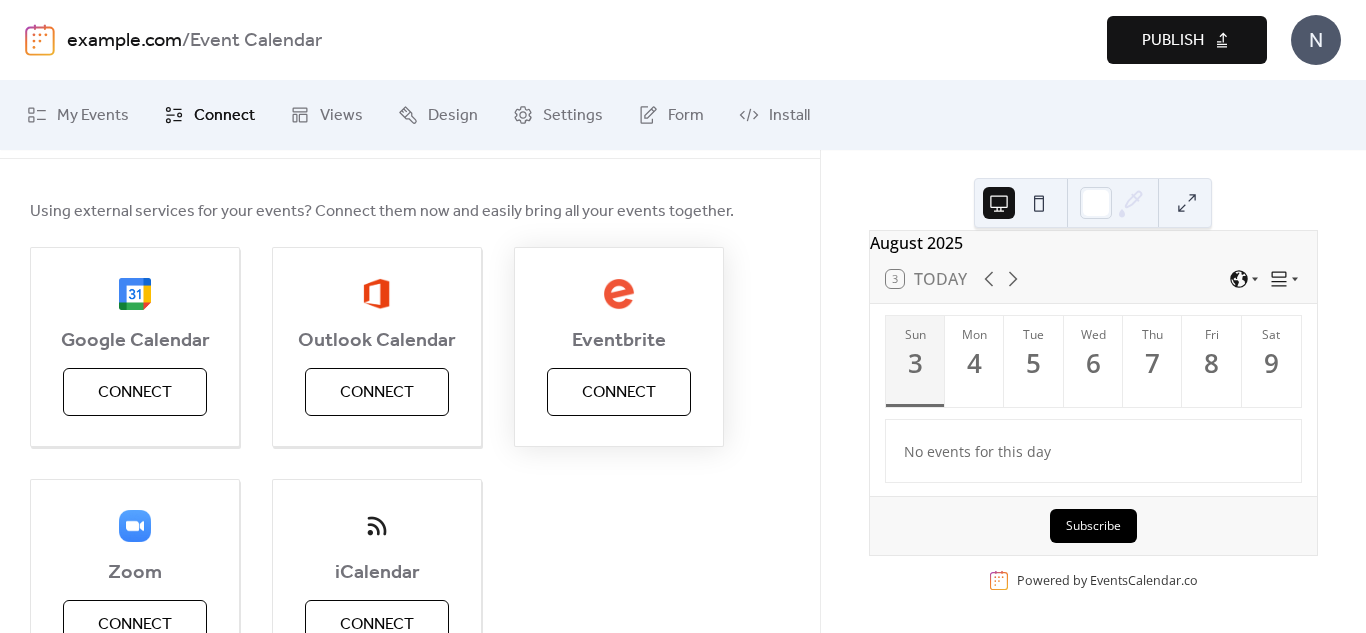 click on "Connect" at bounding box center [619, 393] 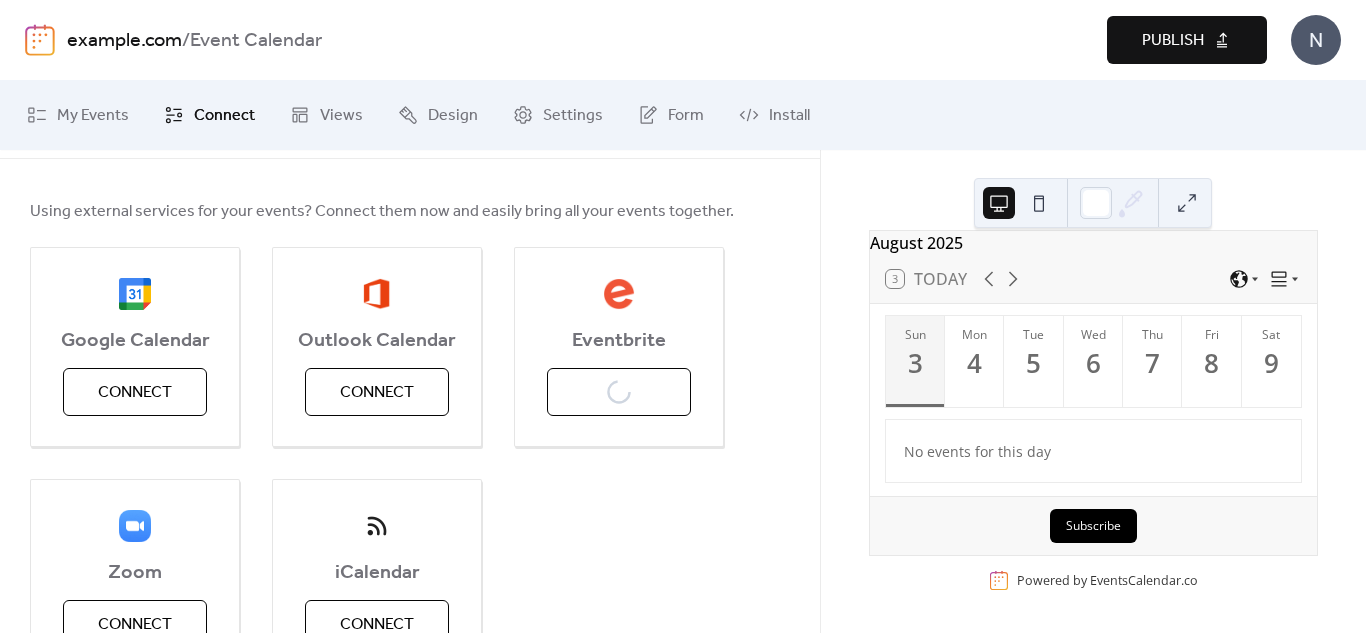 click on "Connect" at bounding box center (224, 116) 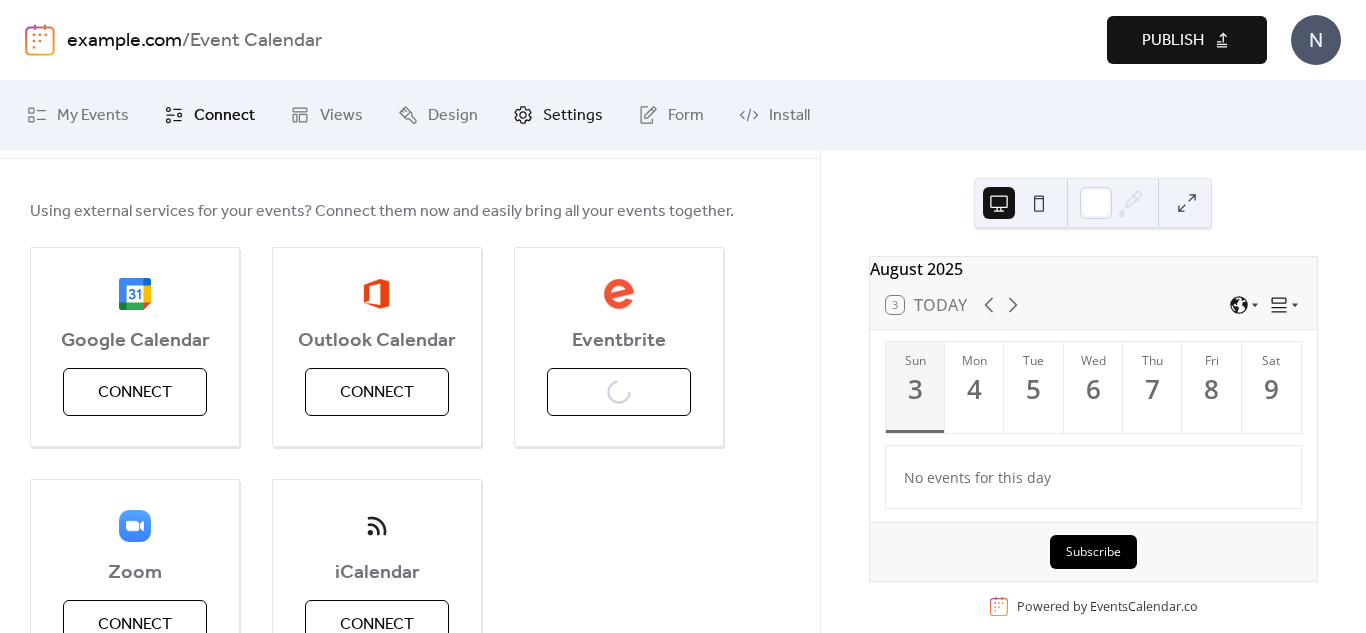 click on "Settings" at bounding box center (573, 116) 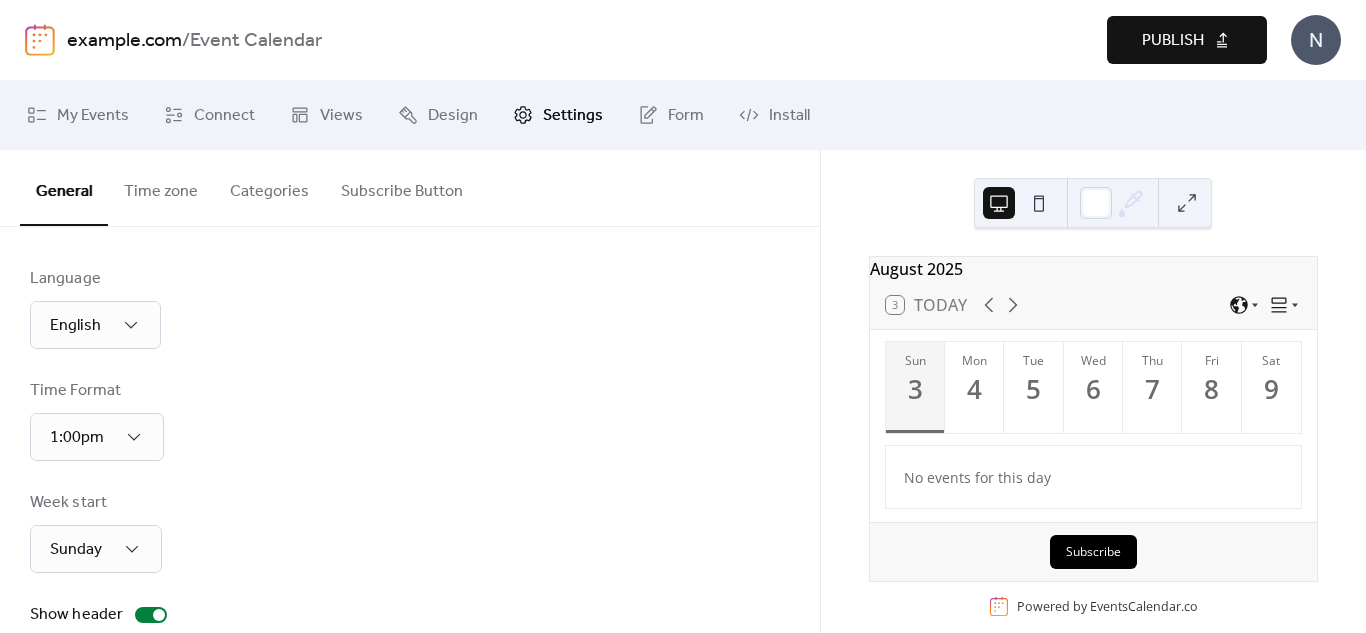 drag, startPoint x: 1359, startPoint y: 191, endPoint x: 1356, endPoint y: 237, distance: 46.09772 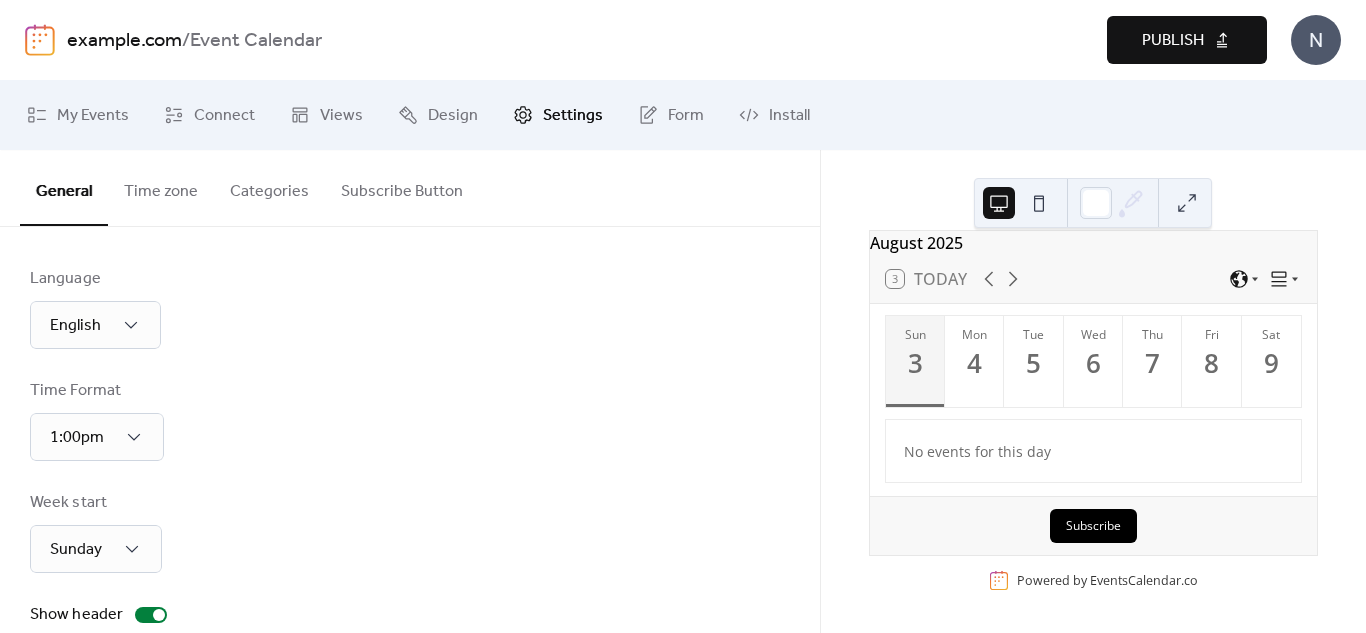 scroll, scrollTop: 38, scrollLeft: 0, axis: vertical 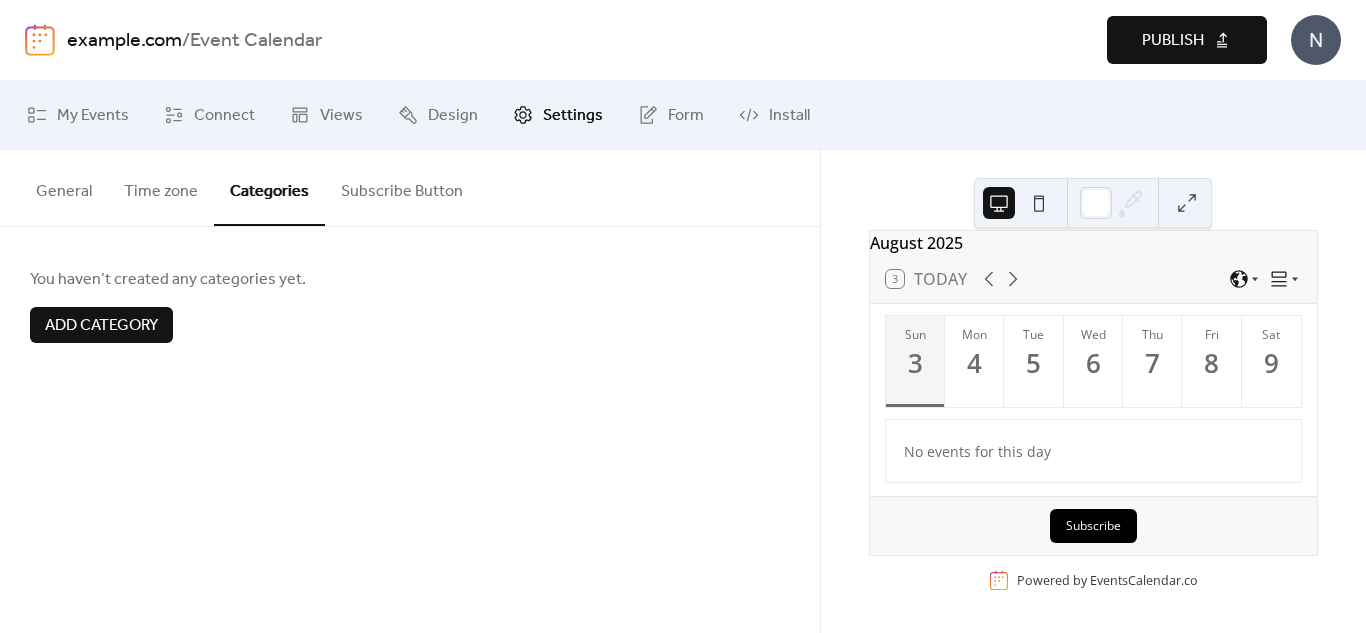 click on "Time zone" at bounding box center [161, 187] 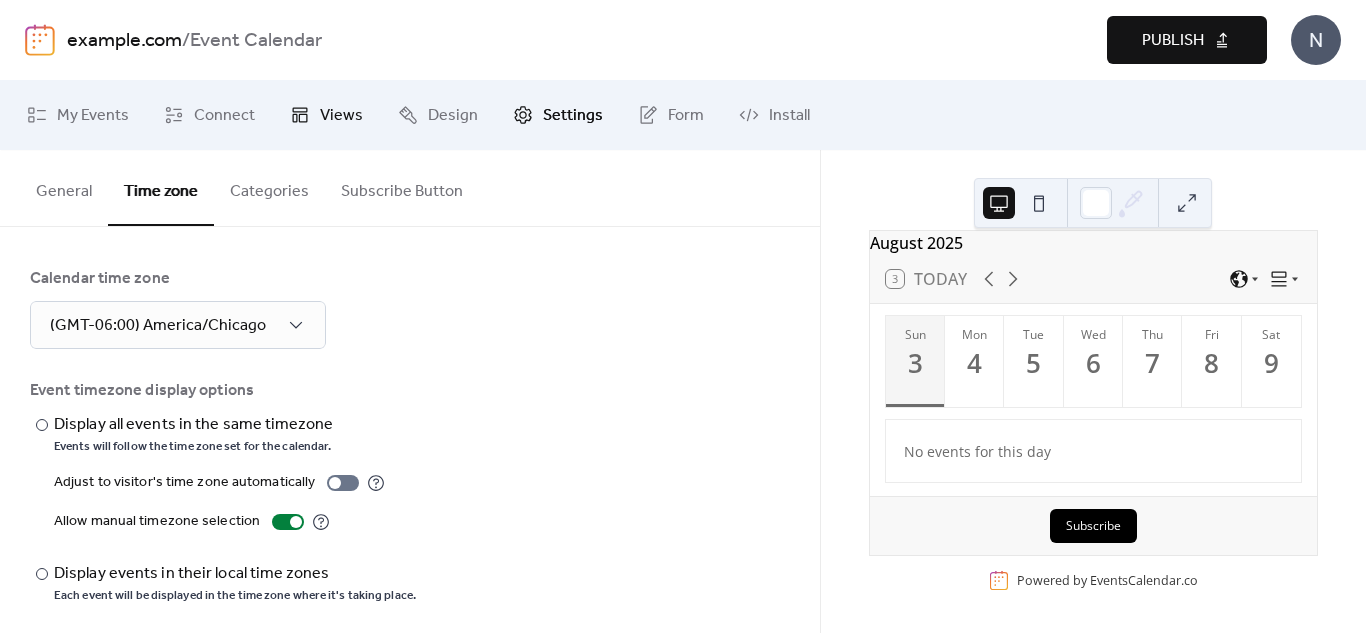 click on "Views" at bounding box center (341, 116) 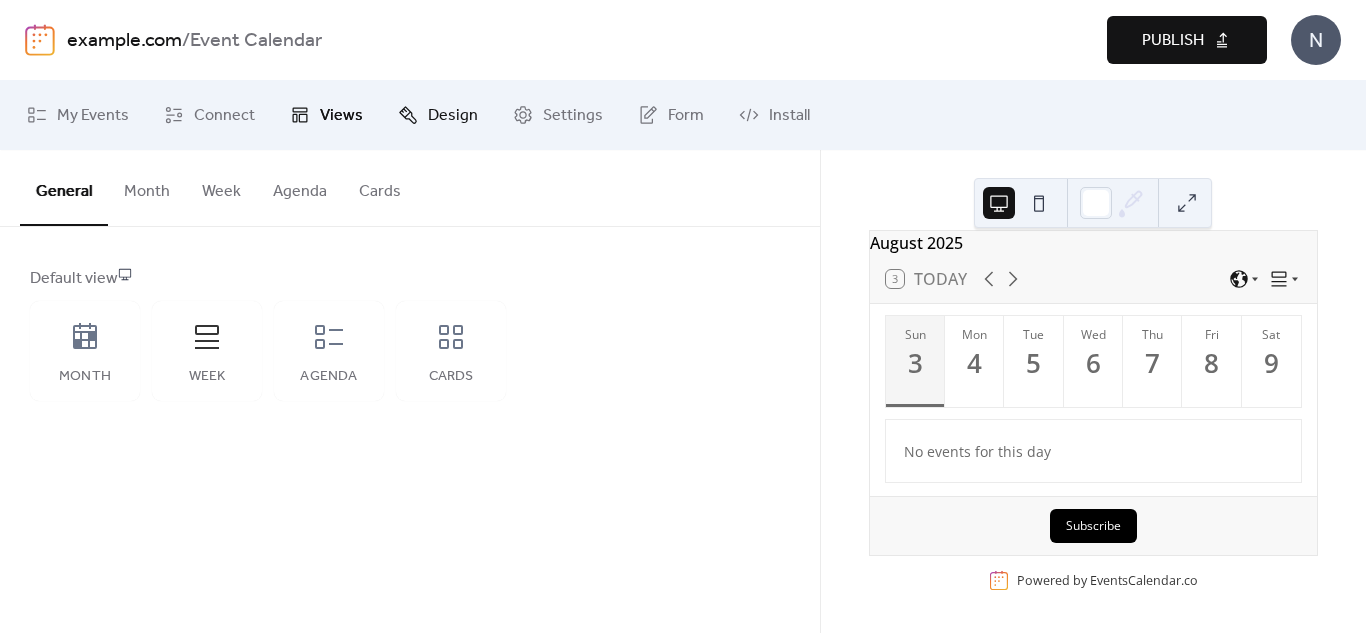 click on "Design" at bounding box center [438, 115] 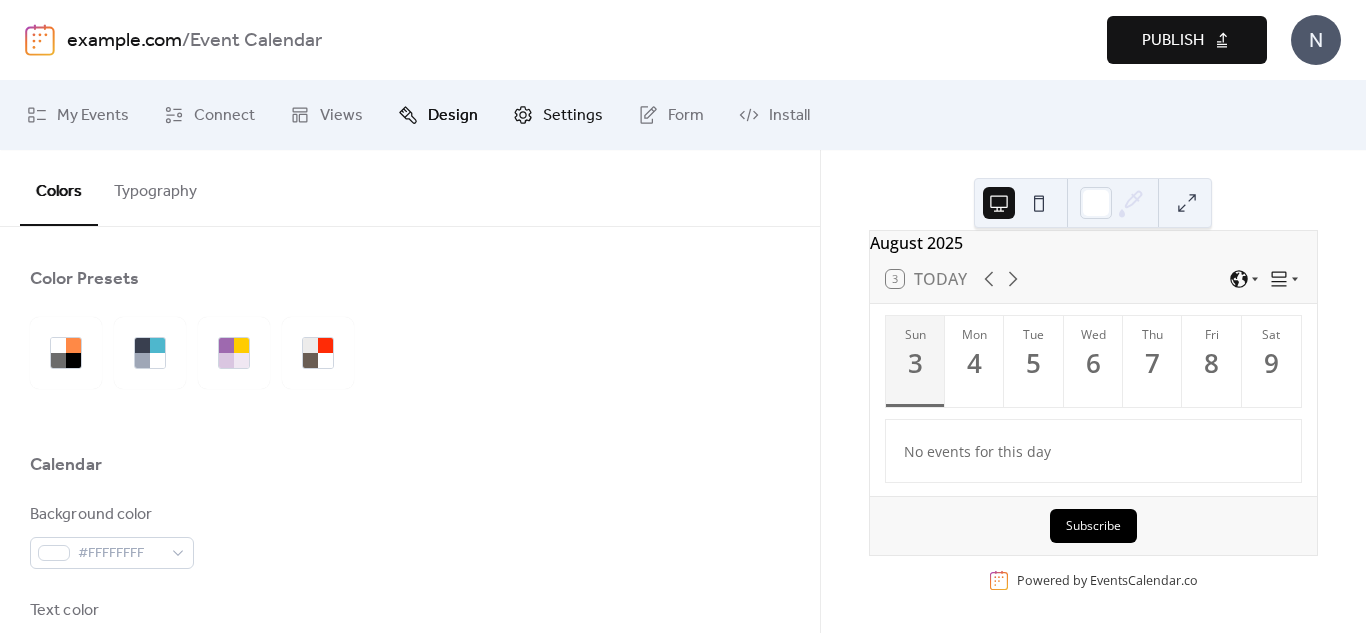 click on "Settings" at bounding box center [573, 116] 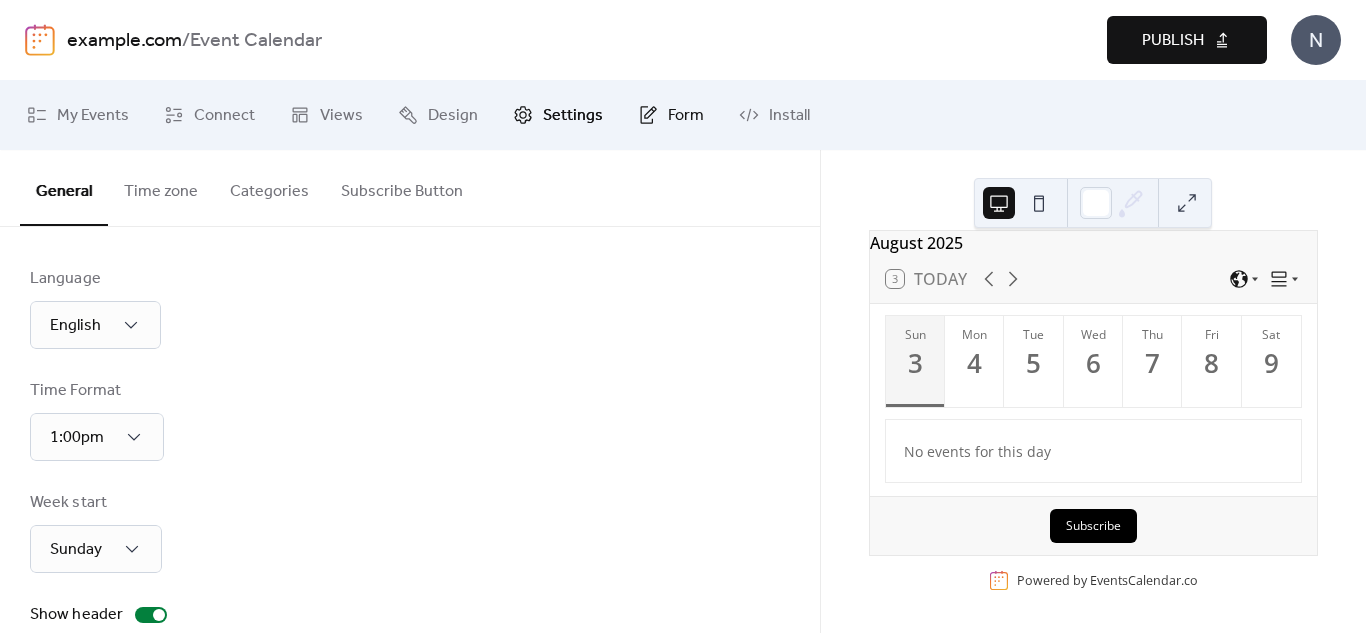 click 